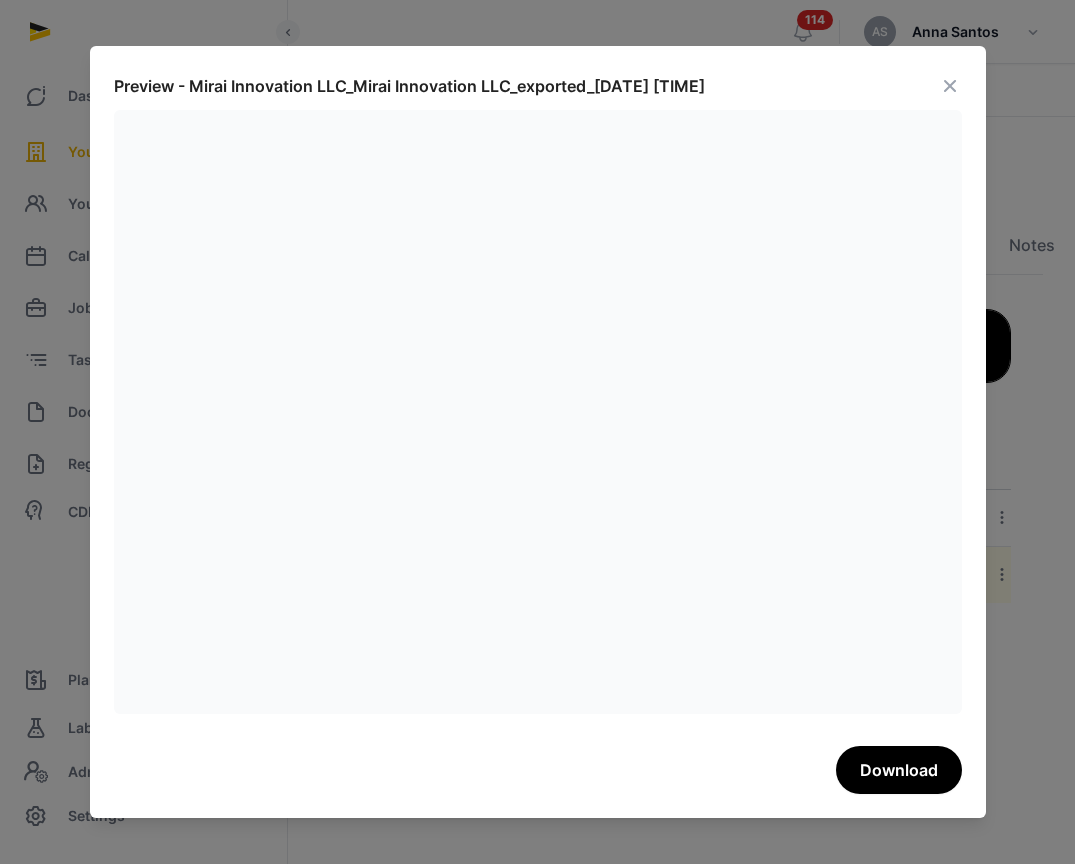 scroll, scrollTop: 0, scrollLeft: 0, axis: both 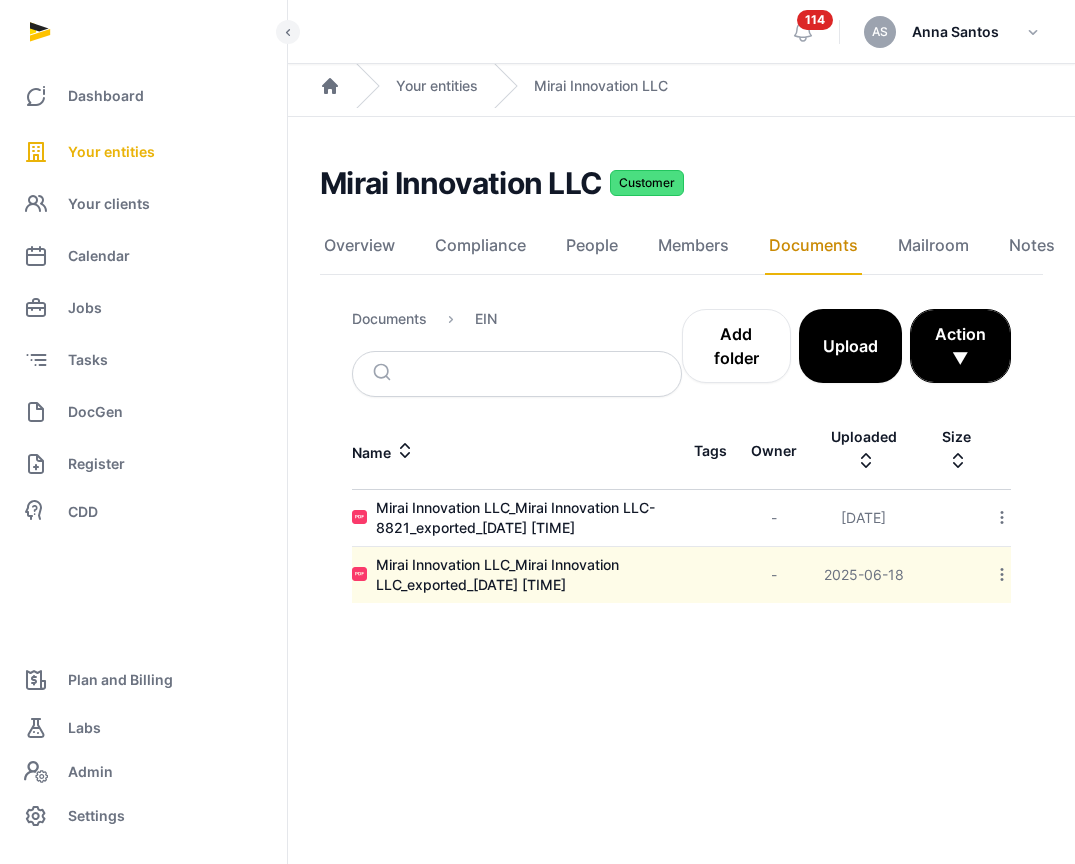 click on "Mirai Innovation LLC Customer Documents Overview Compliance People Members Documents Mailroom Notes Dossier Jobs Overview  Compliance  People  Members  Documents  Mailroom  Notes  Dossier  Jobs   Documents  EIN
Add folder   Upload   Action ▼  Start select  Move   Delete   Name  Tags Owner  Uploaded   Size  Mirai Innovation LLC_Mirai Innovation LLC- 8821_exported_2025-06-21 1.18.01 AM - 2025-06-20  Download   Edit properties   Change owner   Copy link   Move   Copy & Move   Delete  Mirai Innovation LLC_Mirai Innovation LLC_exported_2025-06-18 2.18.01 PM - 2025-06-18  Download   Edit properties   Change owner   Copy link   Move   Copy & Move   Delete" 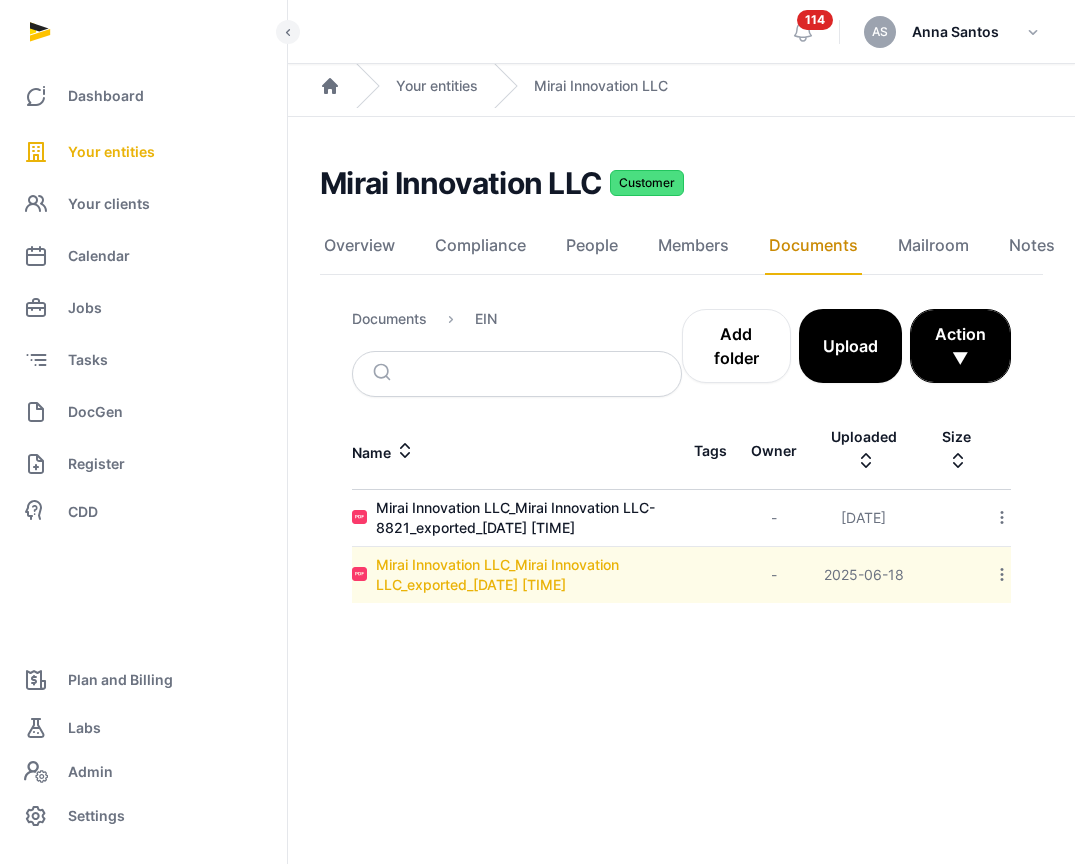 click on "Mirai Innovation LLC_Mirai Innovation LLC_exported_2025-06-18 2.18.01 PM" at bounding box center (529, 575) 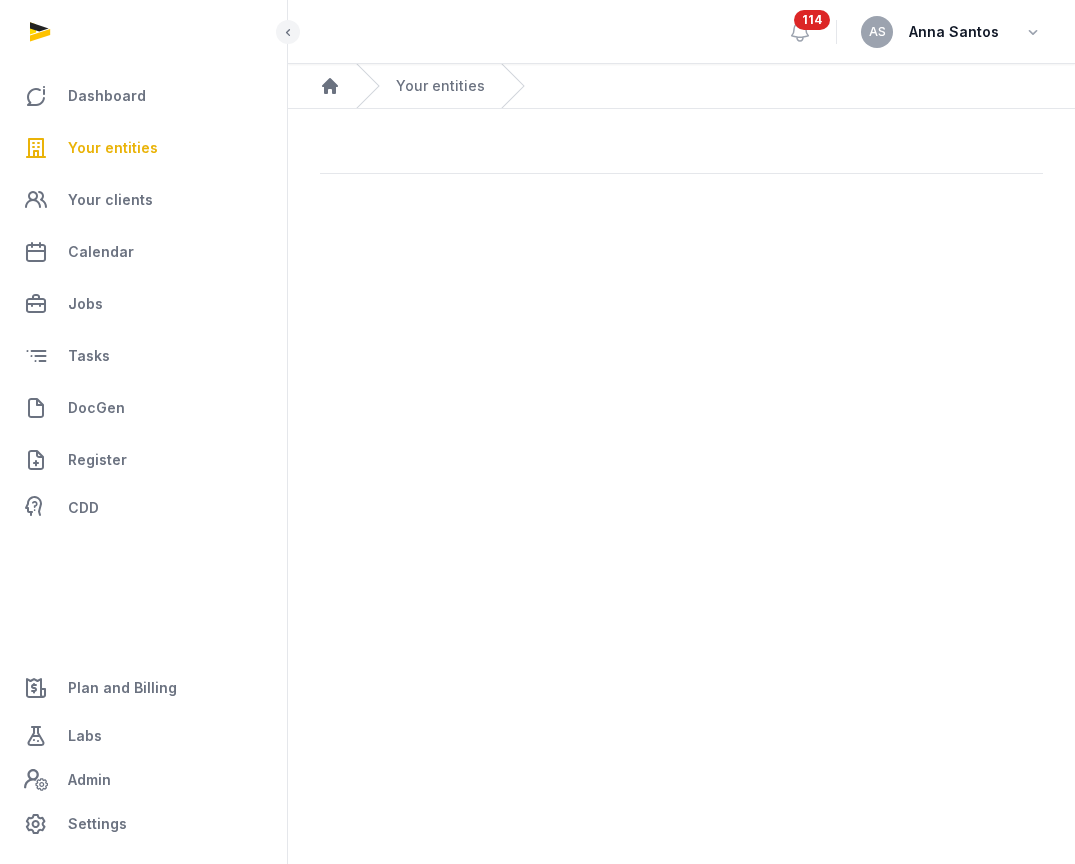 scroll, scrollTop: 0, scrollLeft: 0, axis: both 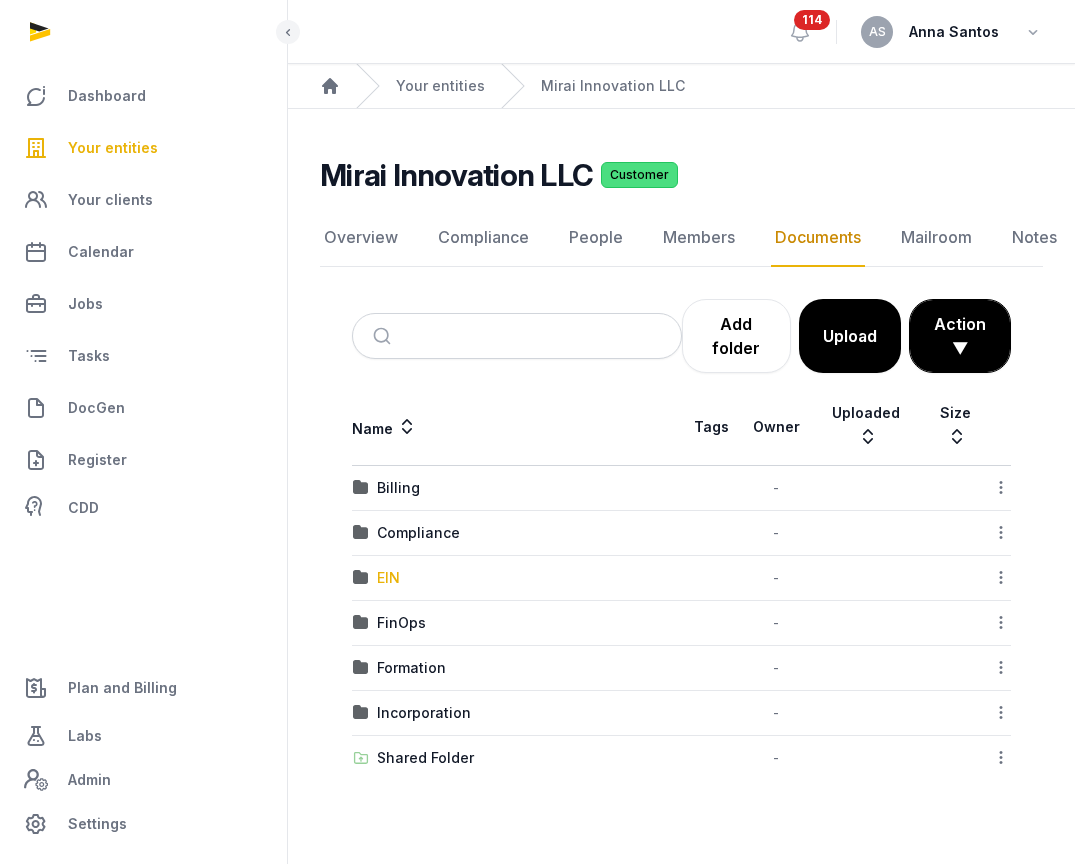 click on "EIN" at bounding box center (388, 578) 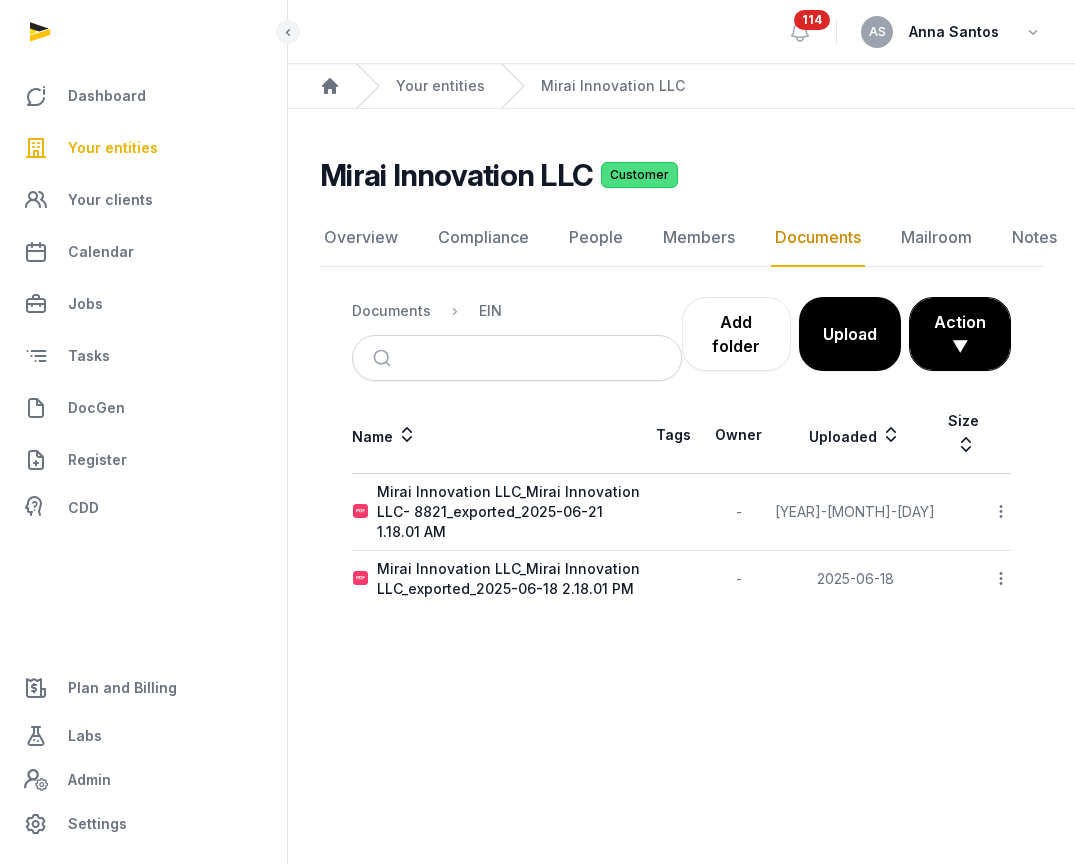 click 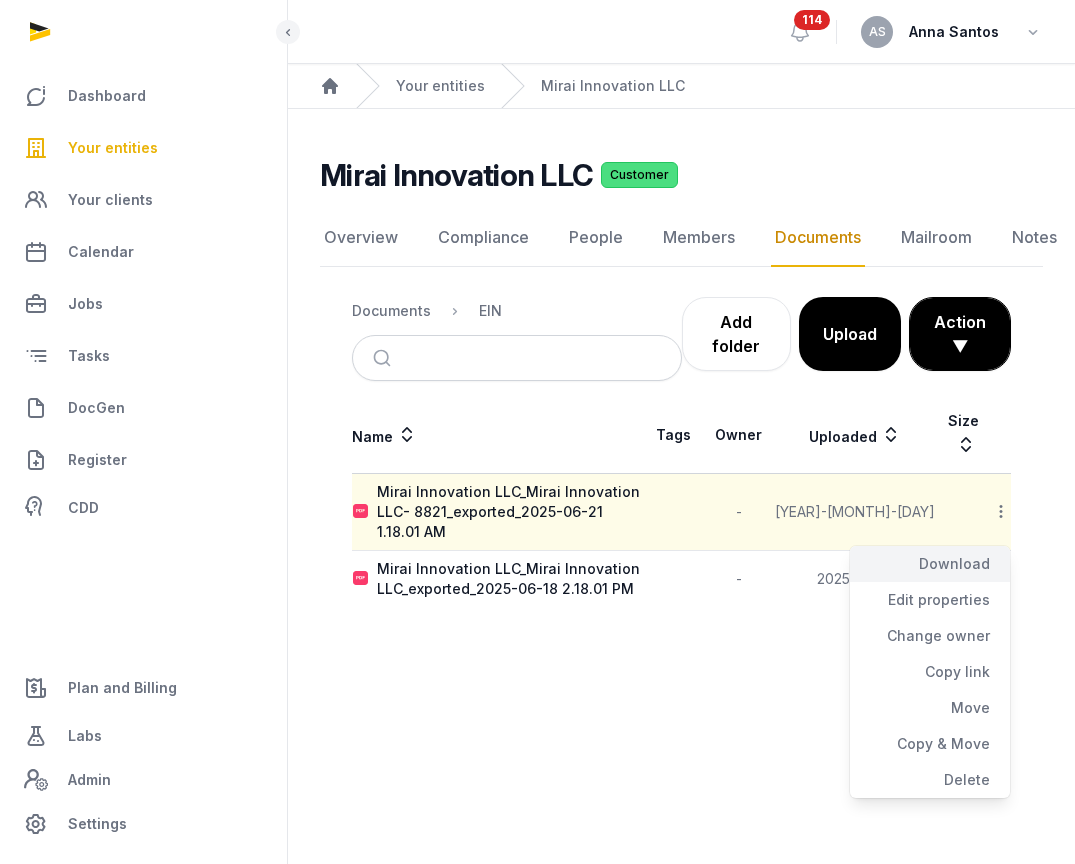 click on "Download" 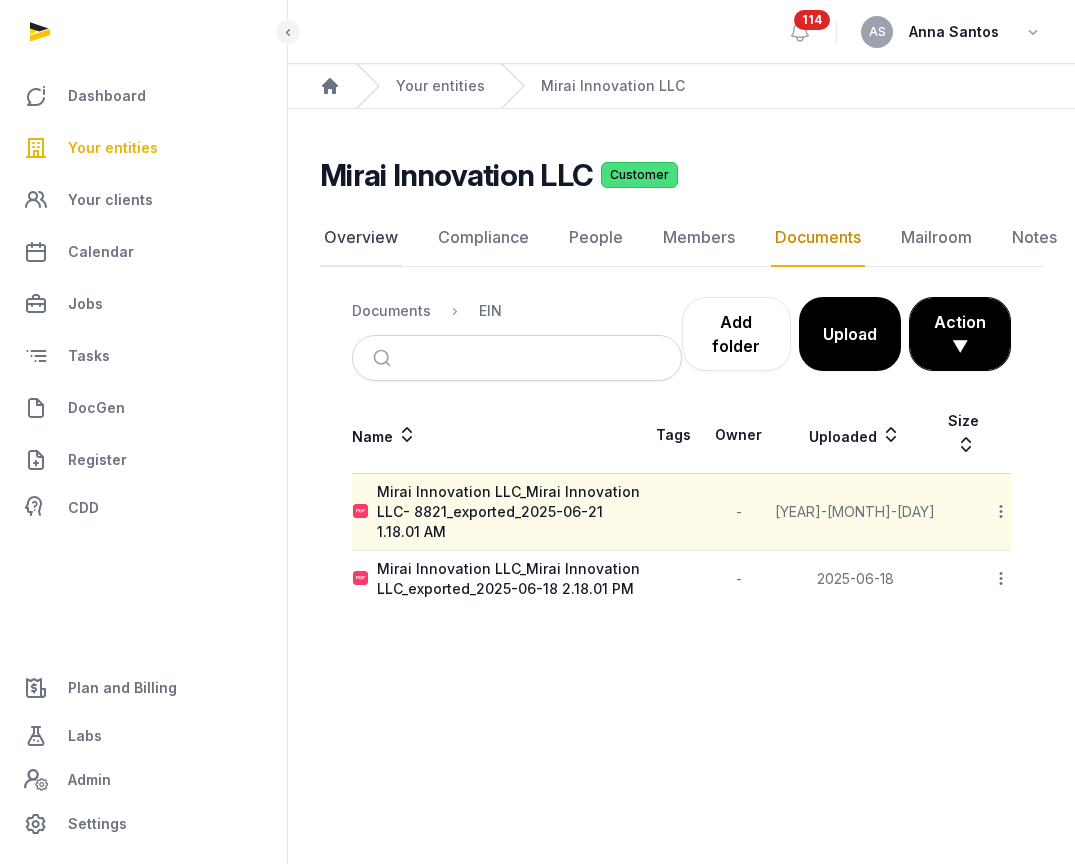 click on "Overview" 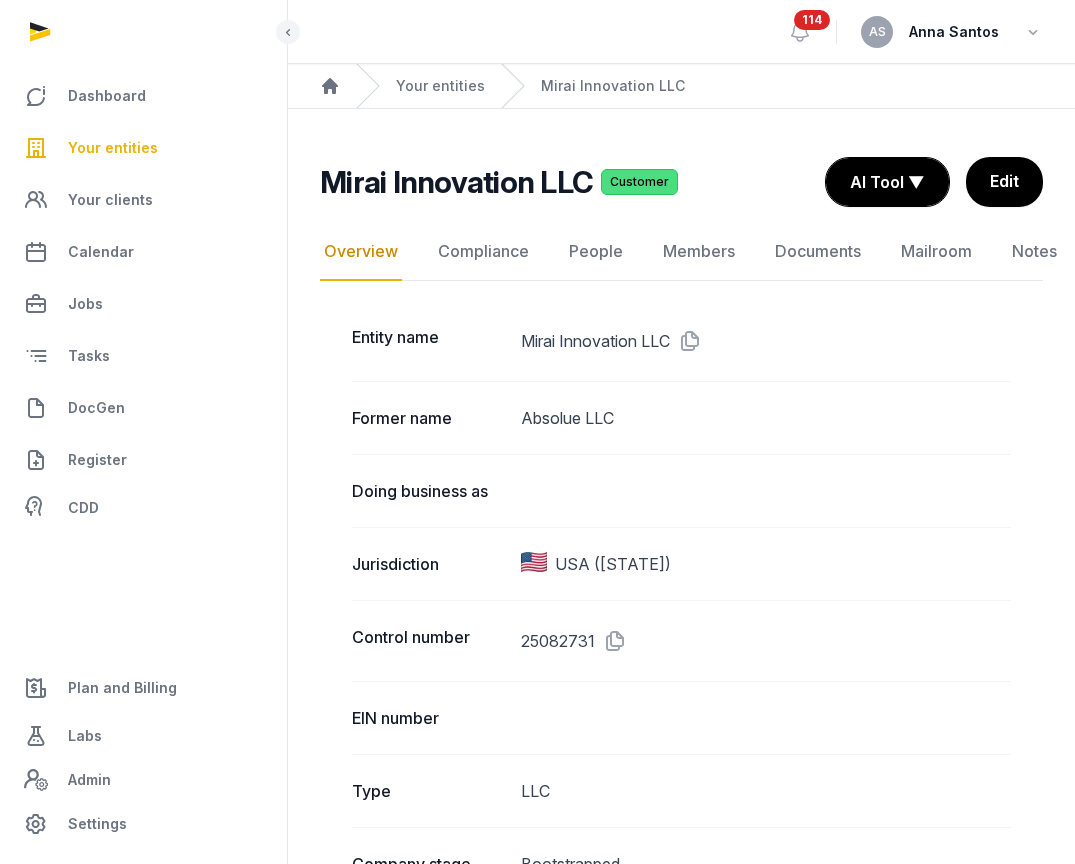 click on "Former name [COMPANY]" at bounding box center [681, 417] 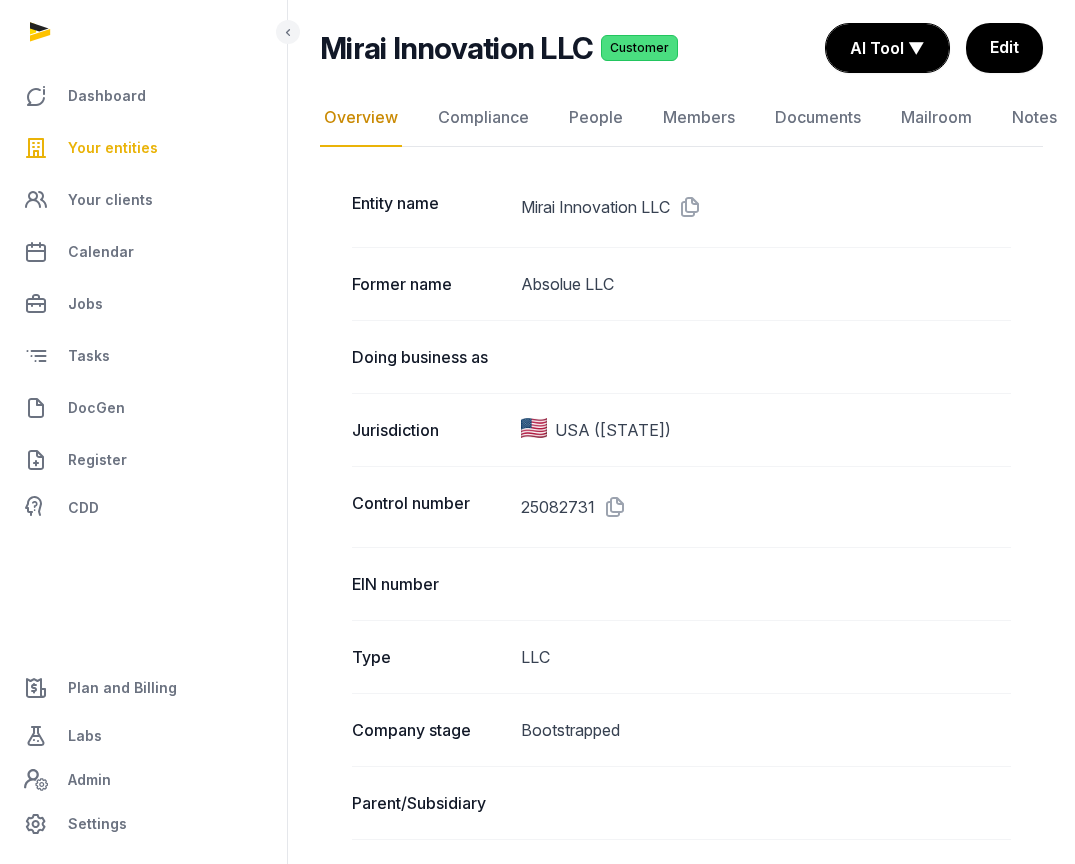 scroll, scrollTop: 157, scrollLeft: 0, axis: vertical 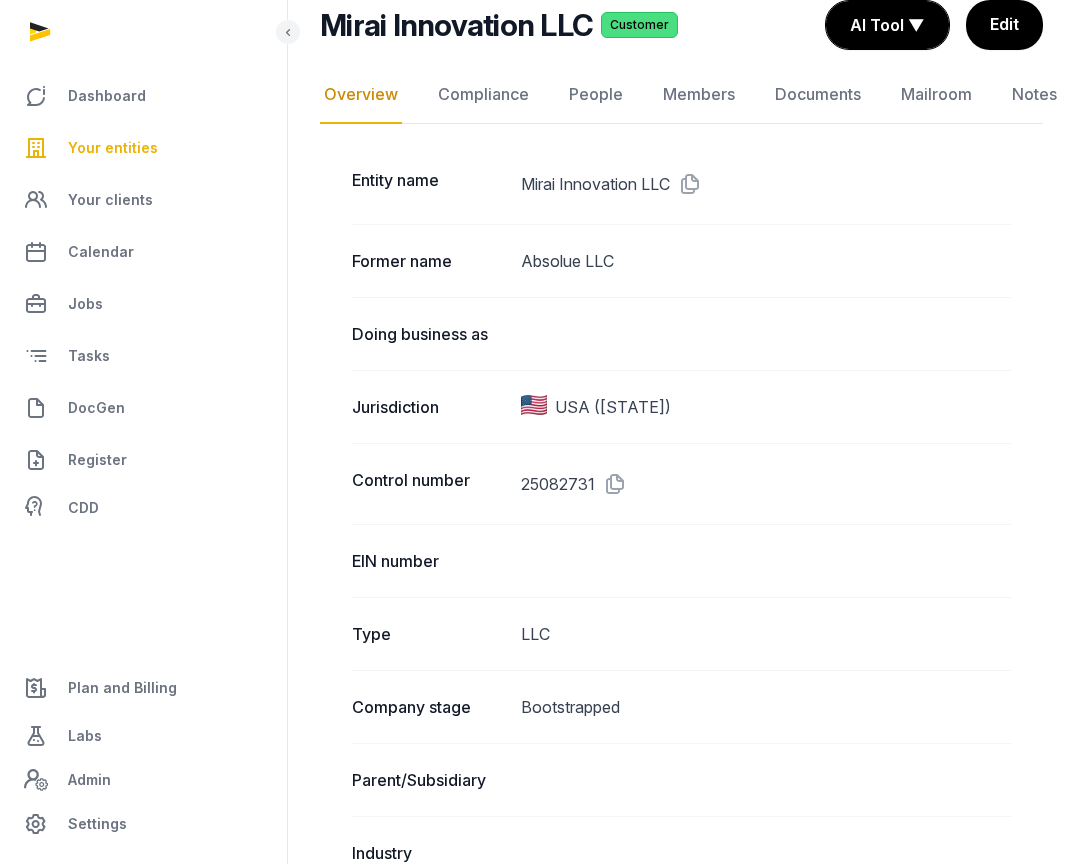 click on "Your entities" at bounding box center (113, 148) 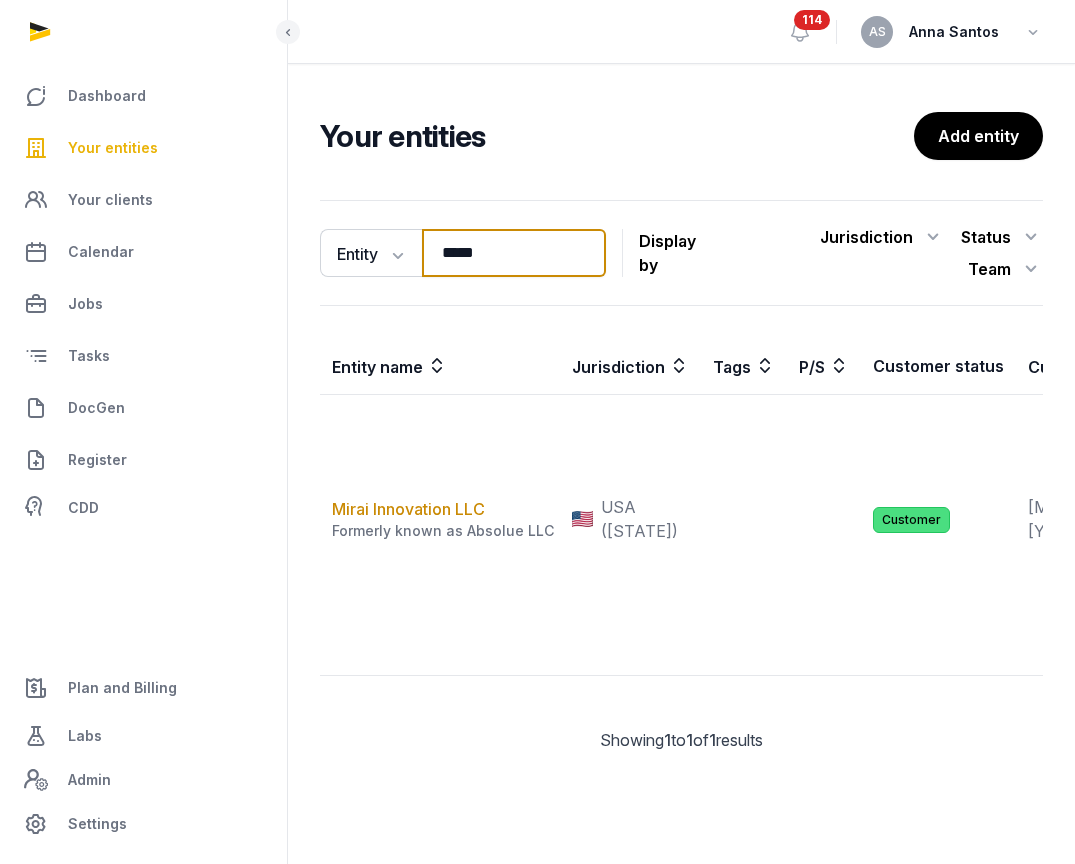 drag, startPoint x: 508, startPoint y: 256, endPoint x: 427, endPoint y: 253, distance: 81.055534 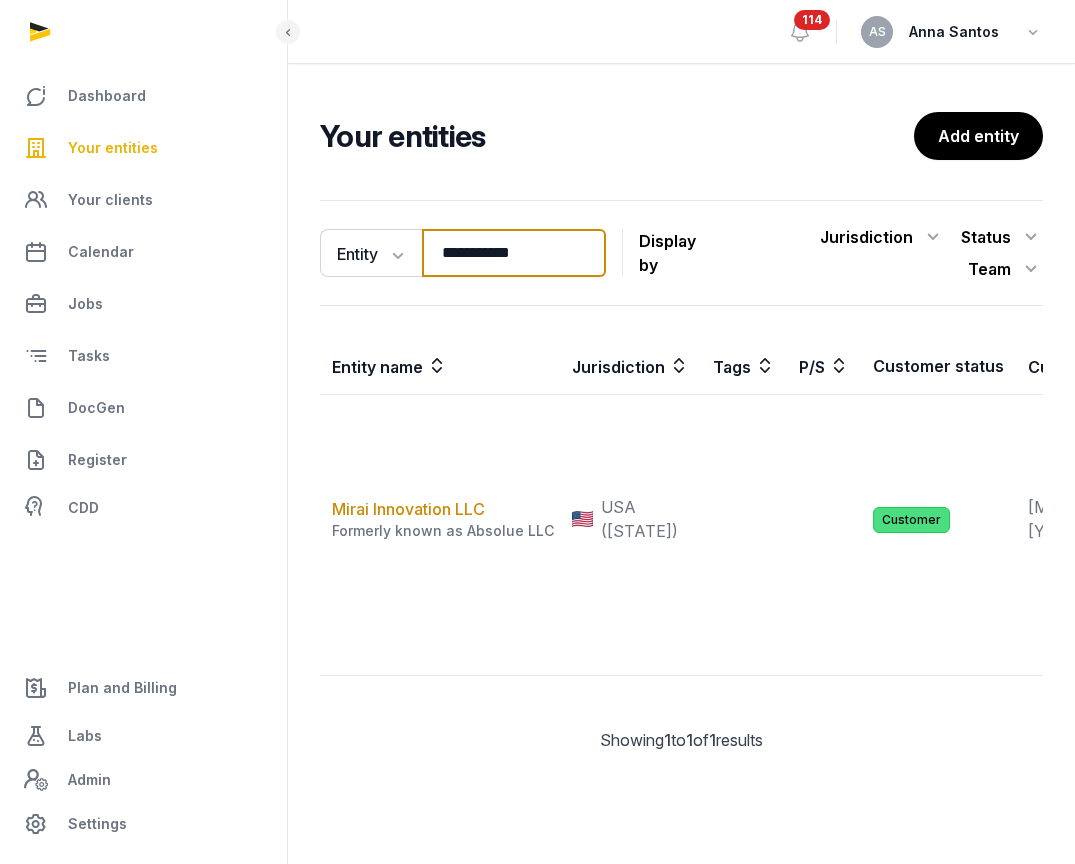 type on "**********" 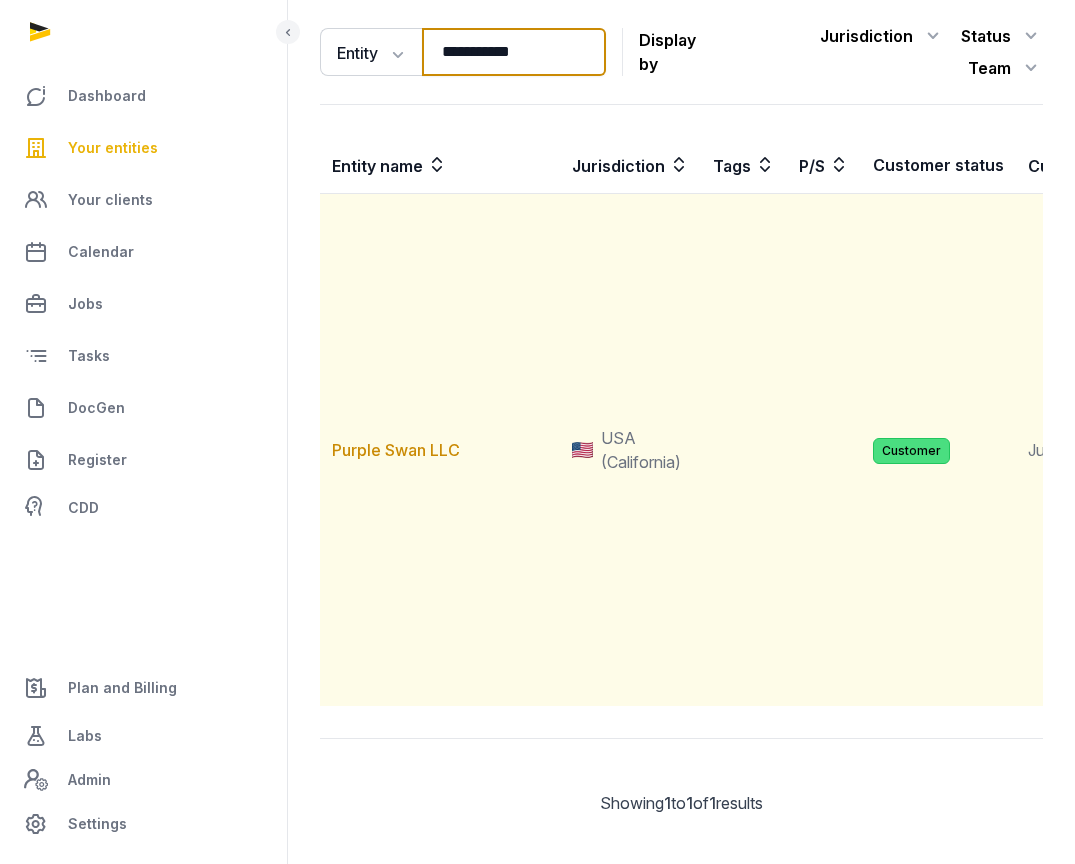 scroll, scrollTop: 224, scrollLeft: 0, axis: vertical 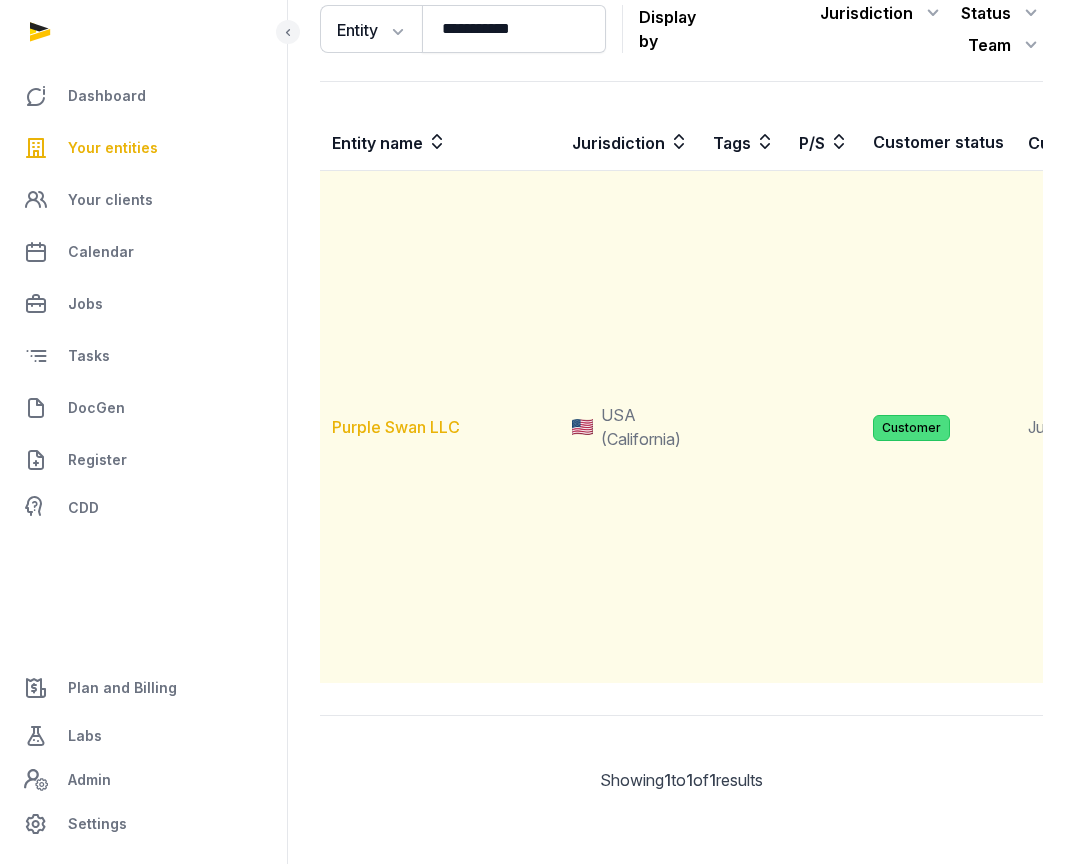 click on "Purple Swan LLC" at bounding box center [396, 427] 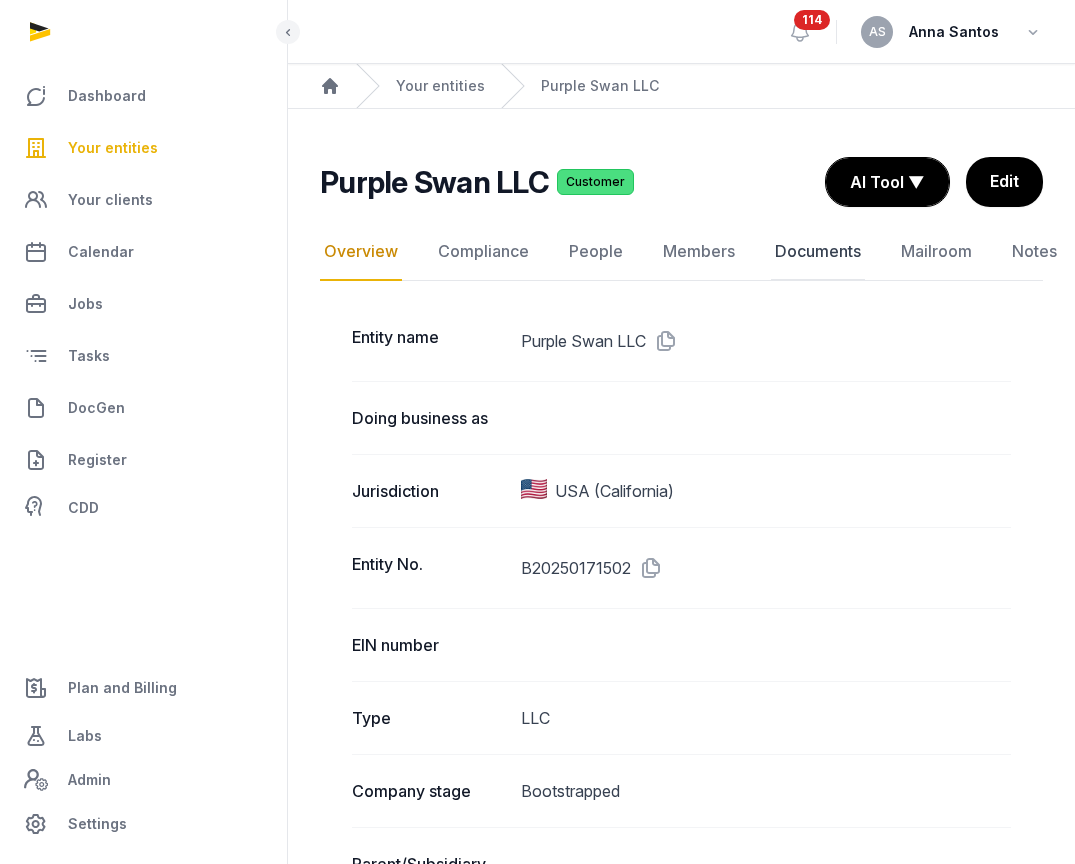 click on "Documents" 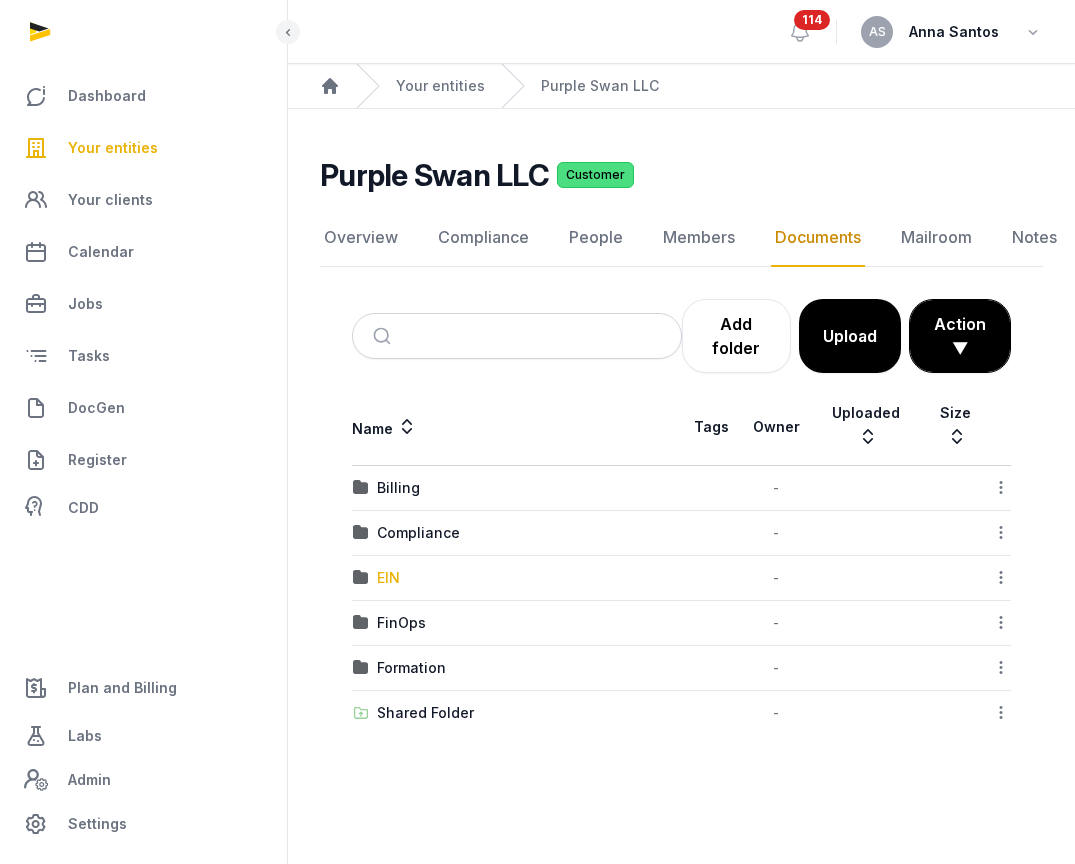 click on "EIN" at bounding box center [388, 578] 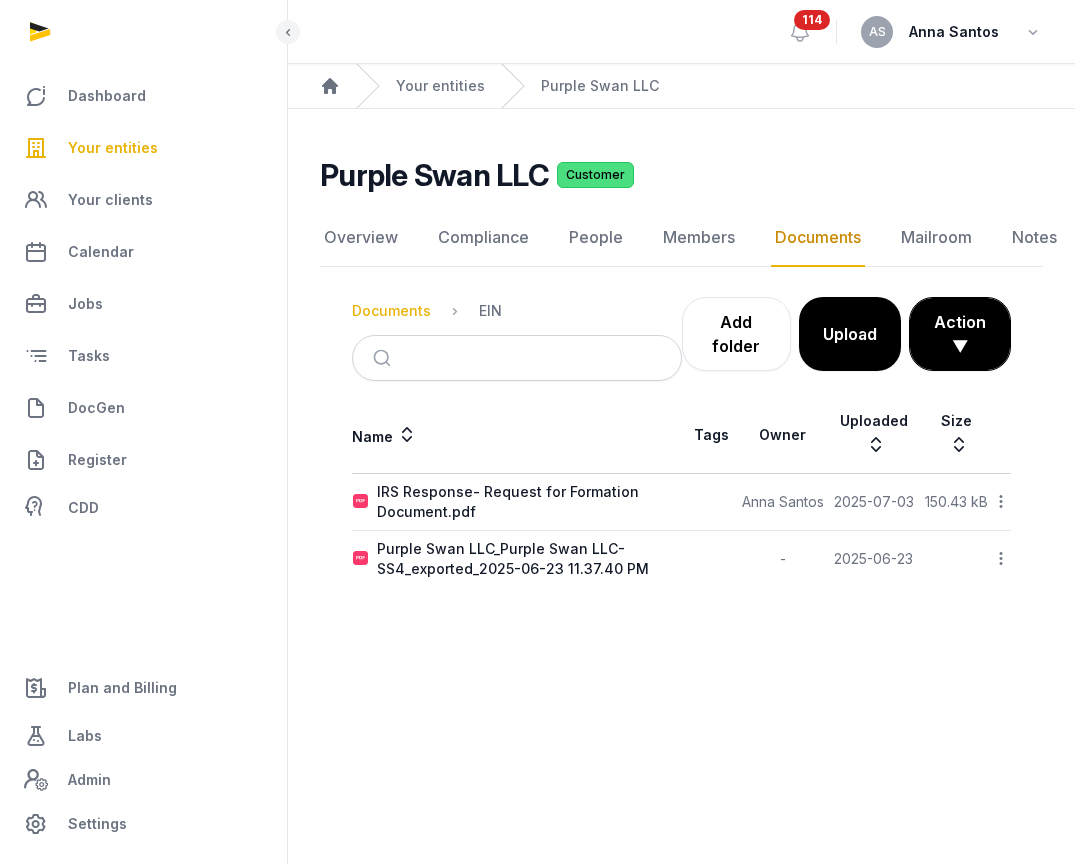 click on "Documents" at bounding box center (391, 311) 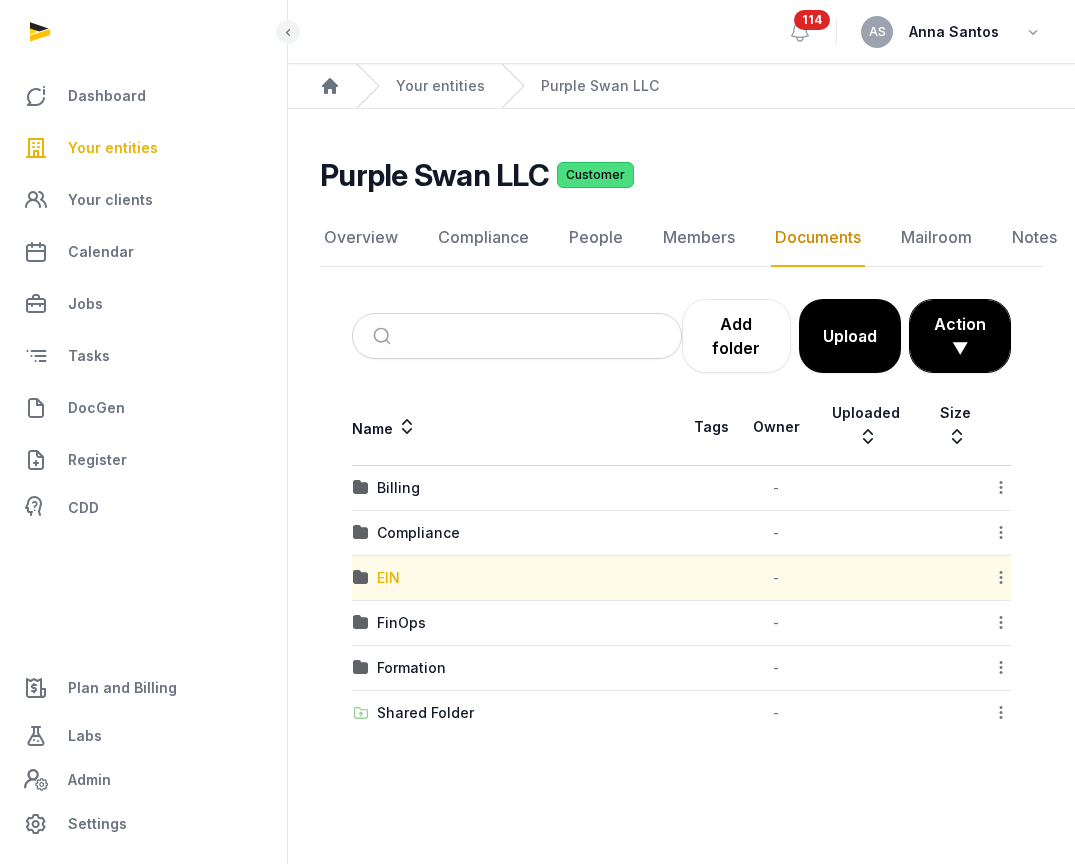 click on "EIN" at bounding box center [388, 578] 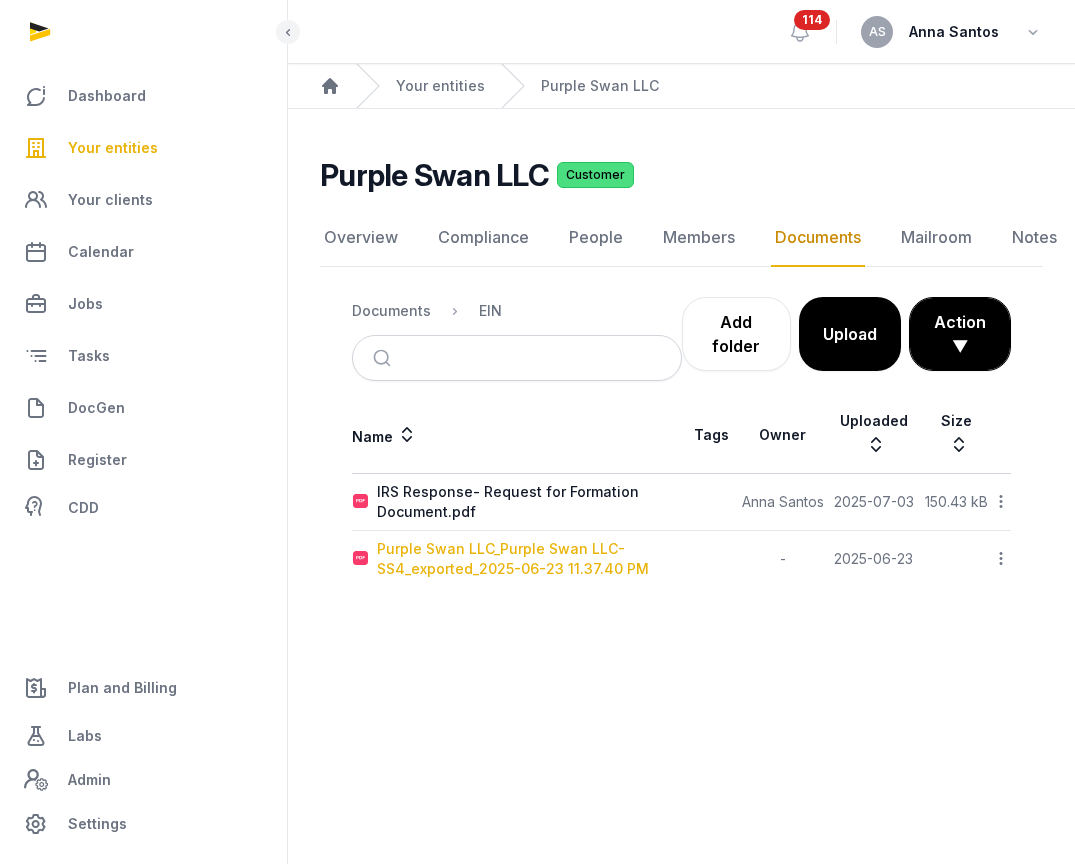 click on "Purple Swan LLC_Purple Swan LLC- SS4_exported_2025-06-23 11.37.40 PM" at bounding box center (529, 559) 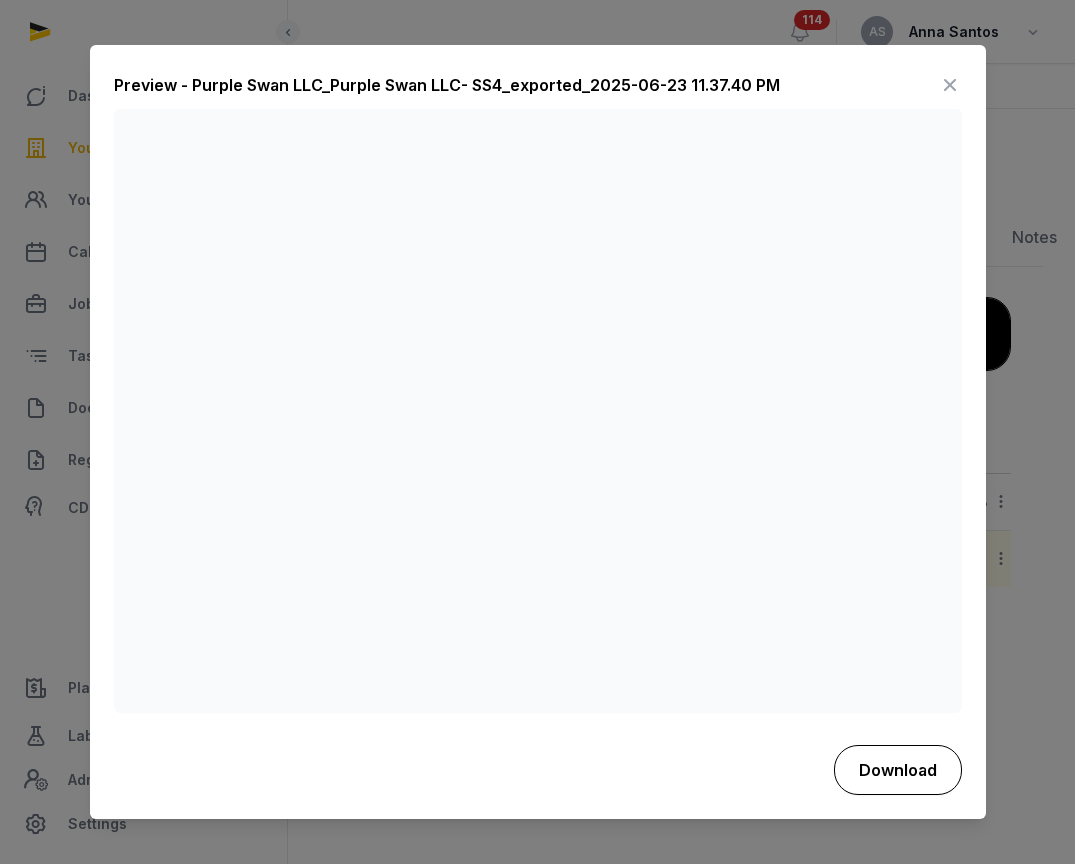 click on "Download" at bounding box center (898, 770) 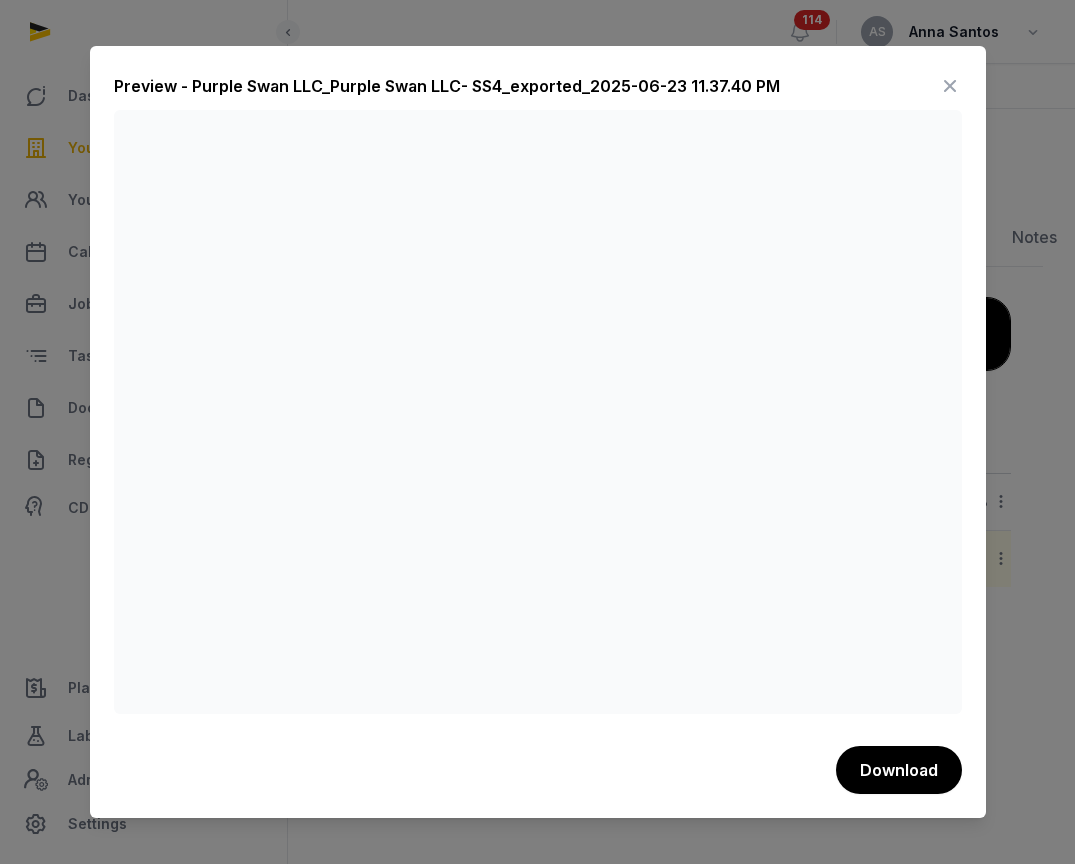 click at bounding box center (950, 86) 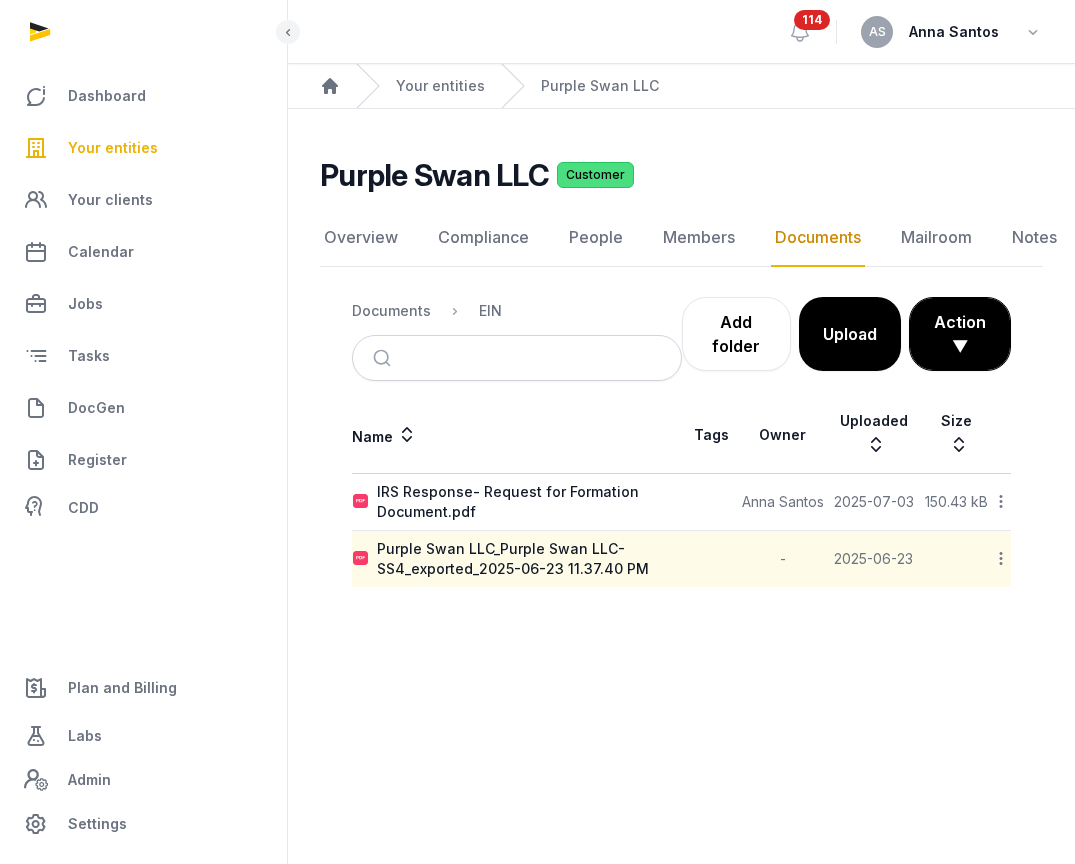 click on "Your entities" at bounding box center (113, 148) 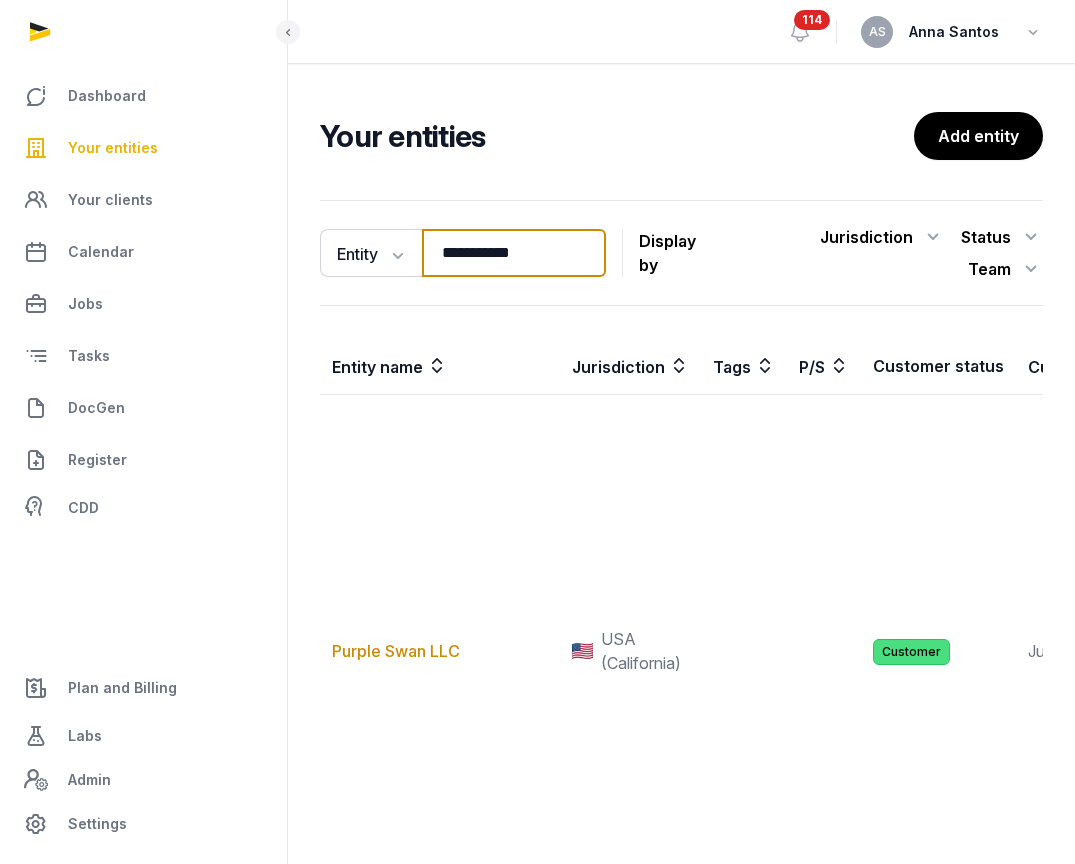 click on "**********" at bounding box center [514, 253] 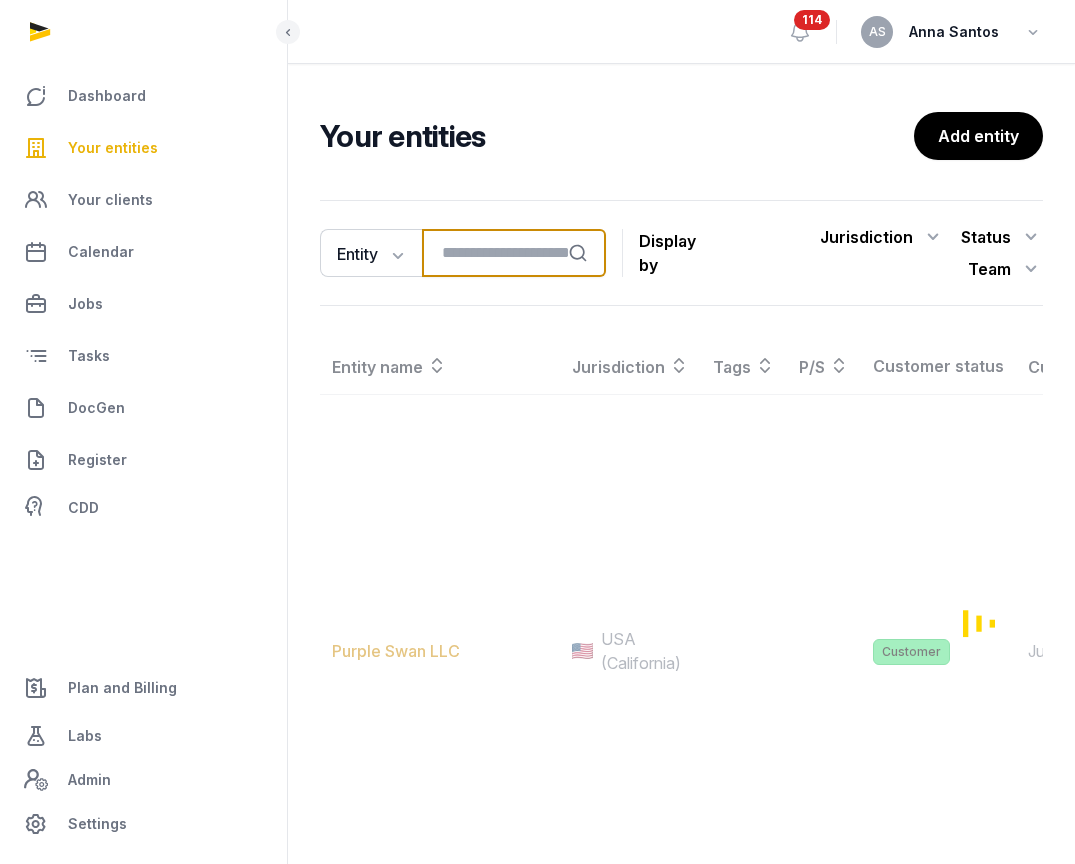 click at bounding box center (514, 253) 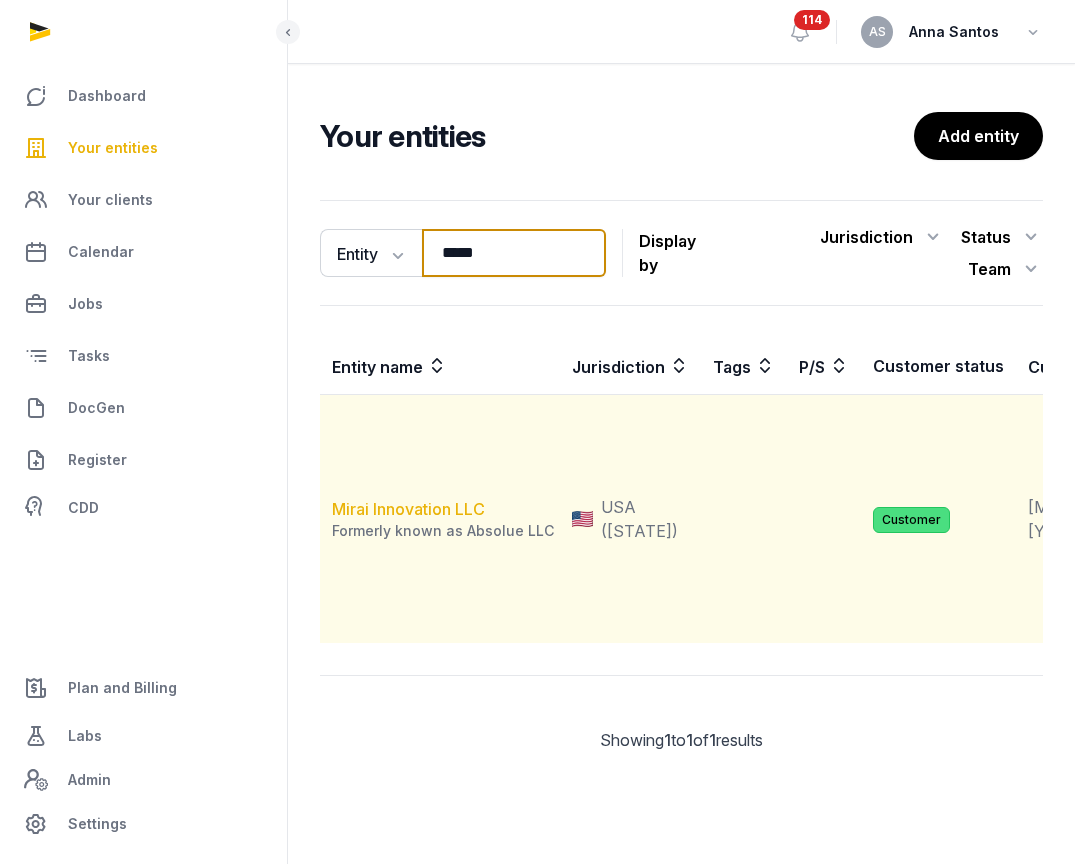 type on "*****" 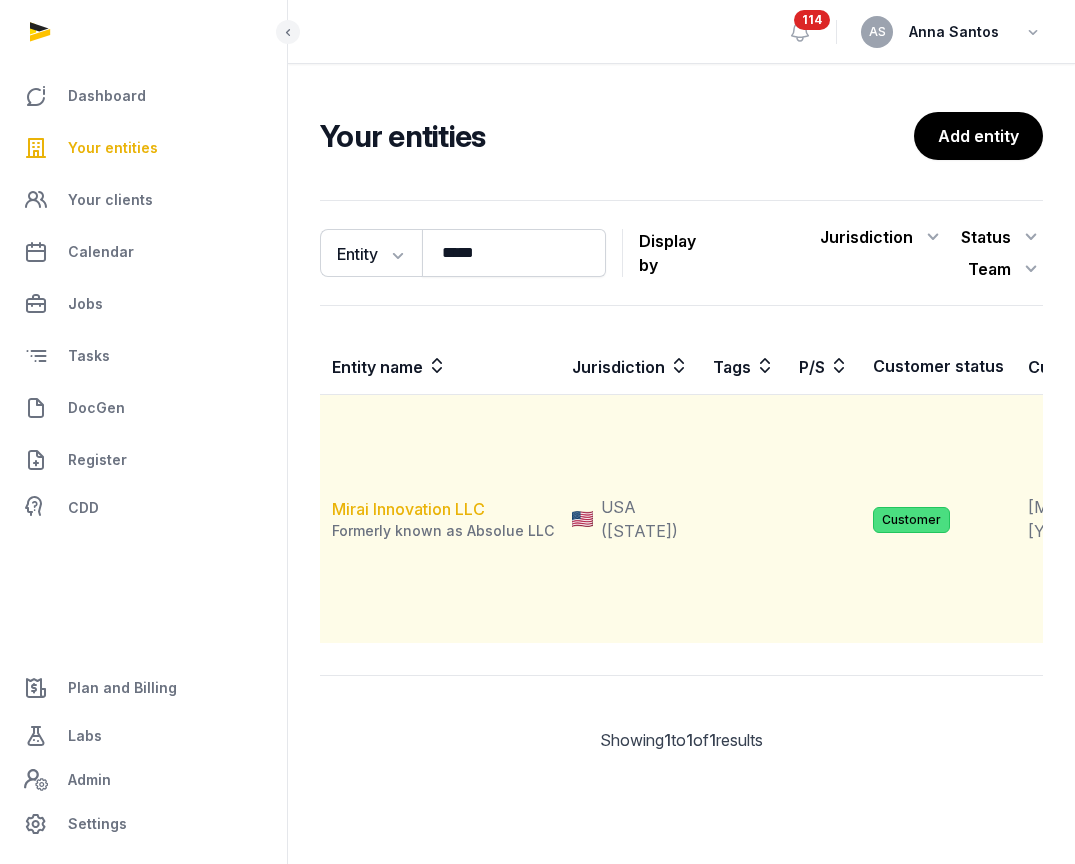 click on "Mirai Innovation LLC" at bounding box center (408, 509) 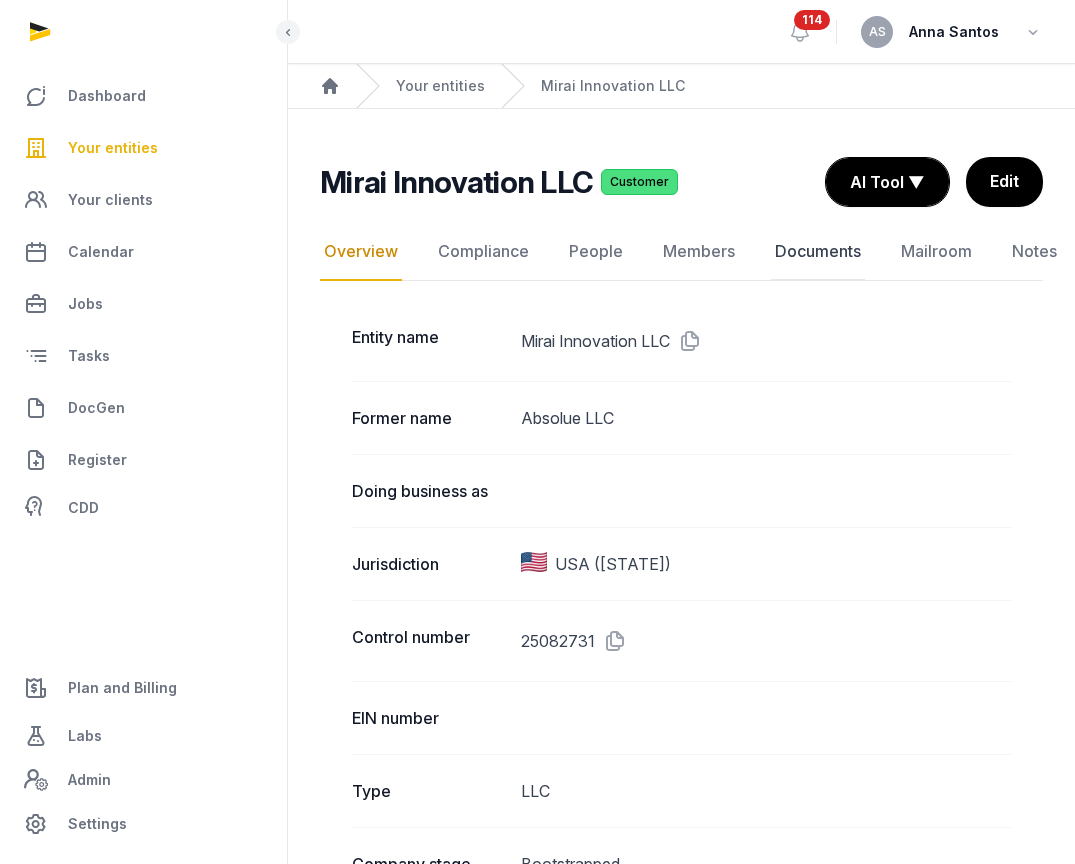 click on "Documents" 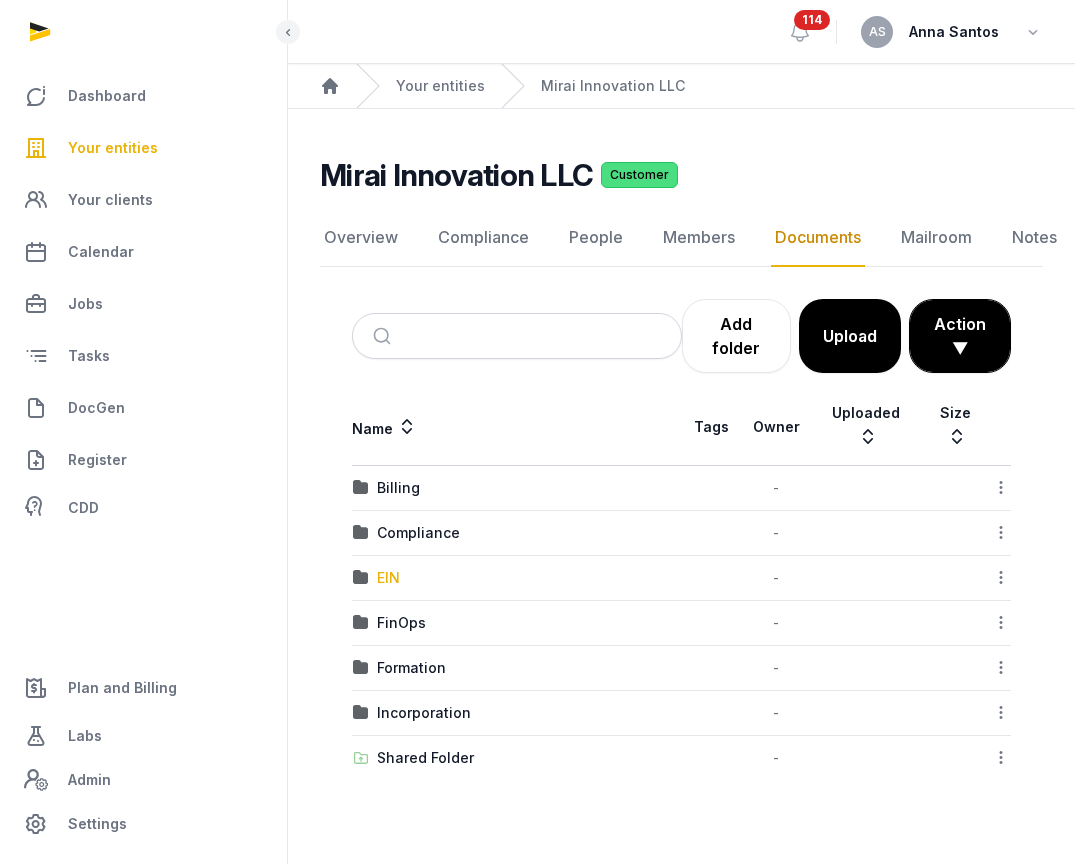 click on "EIN" at bounding box center (388, 578) 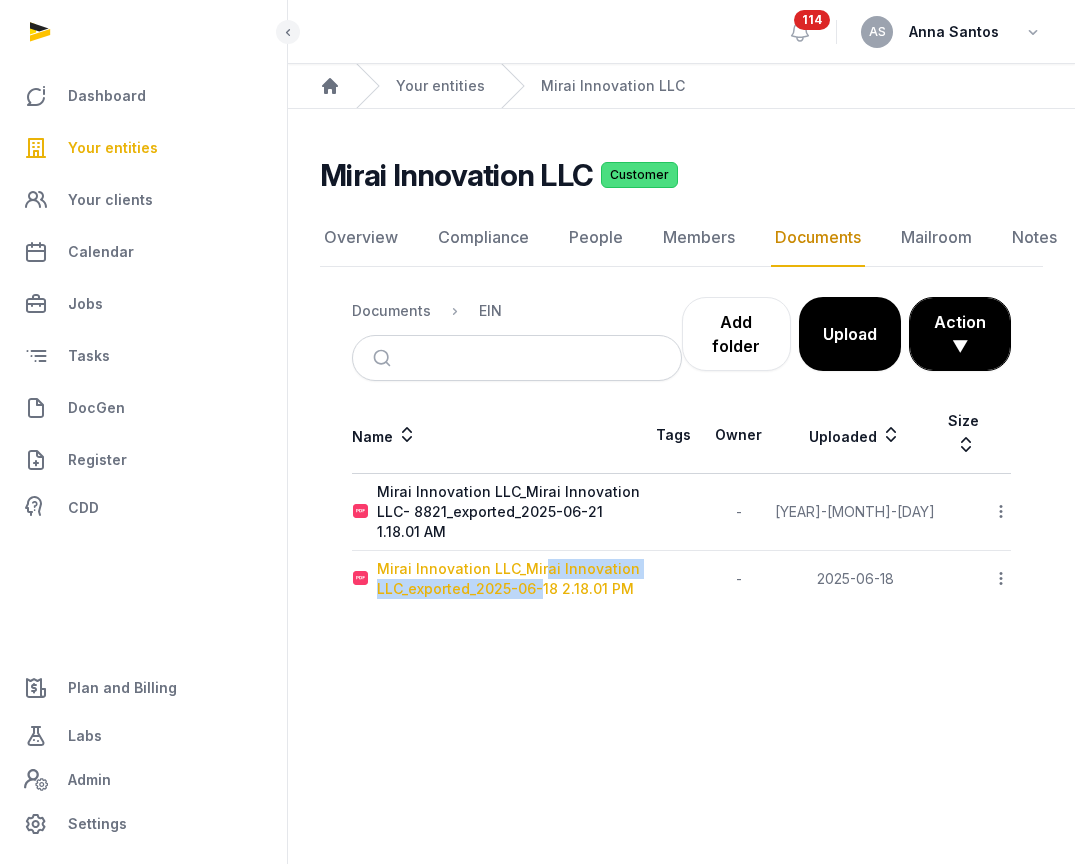 click on "Mirai Innovation LLC_Mirai Innovation LLC_exported_2025-06-18 2.18.01 PM" at bounding box center (510, 579) 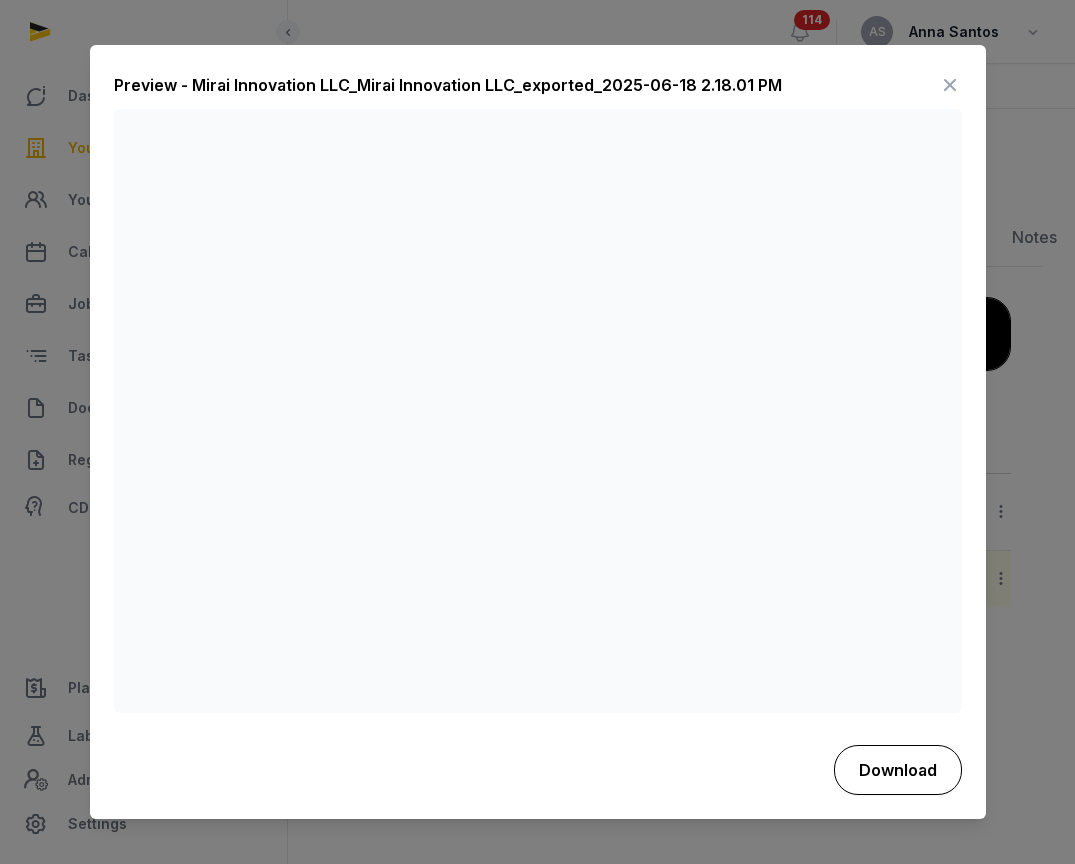 click on "Download" at bounding box center [898, 770] 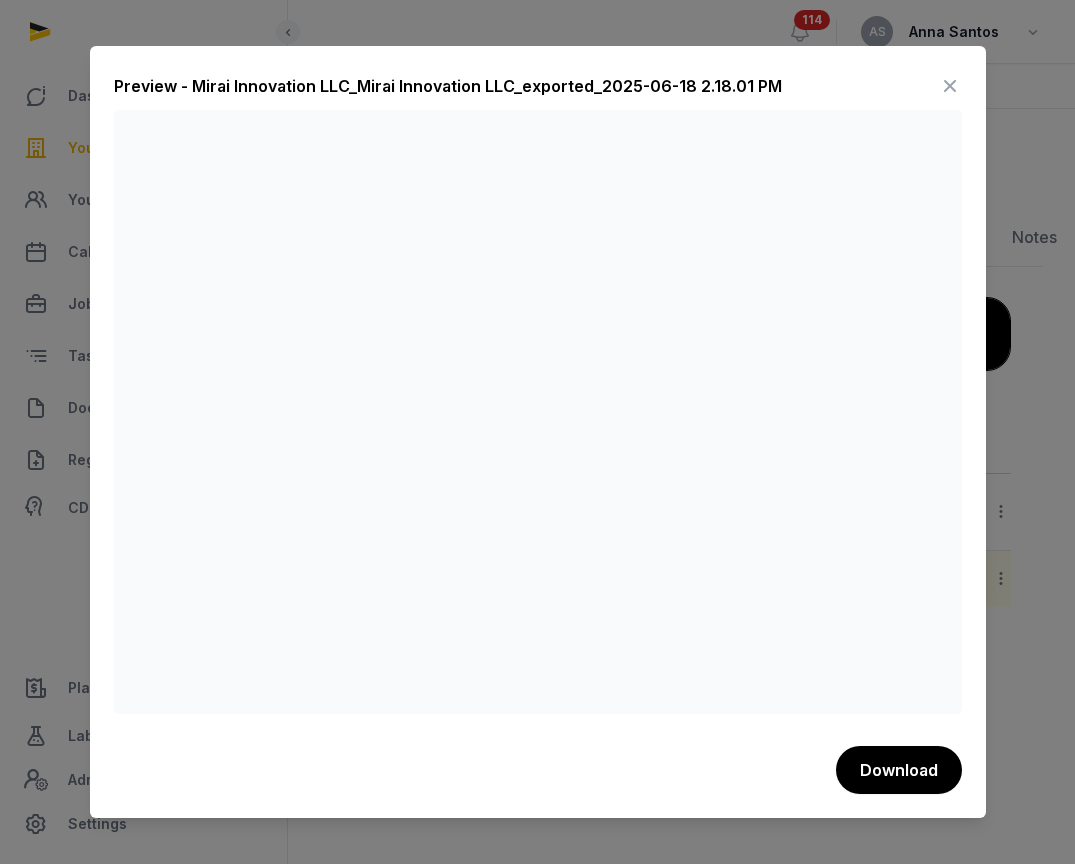 click at bounding box center [950, 86] 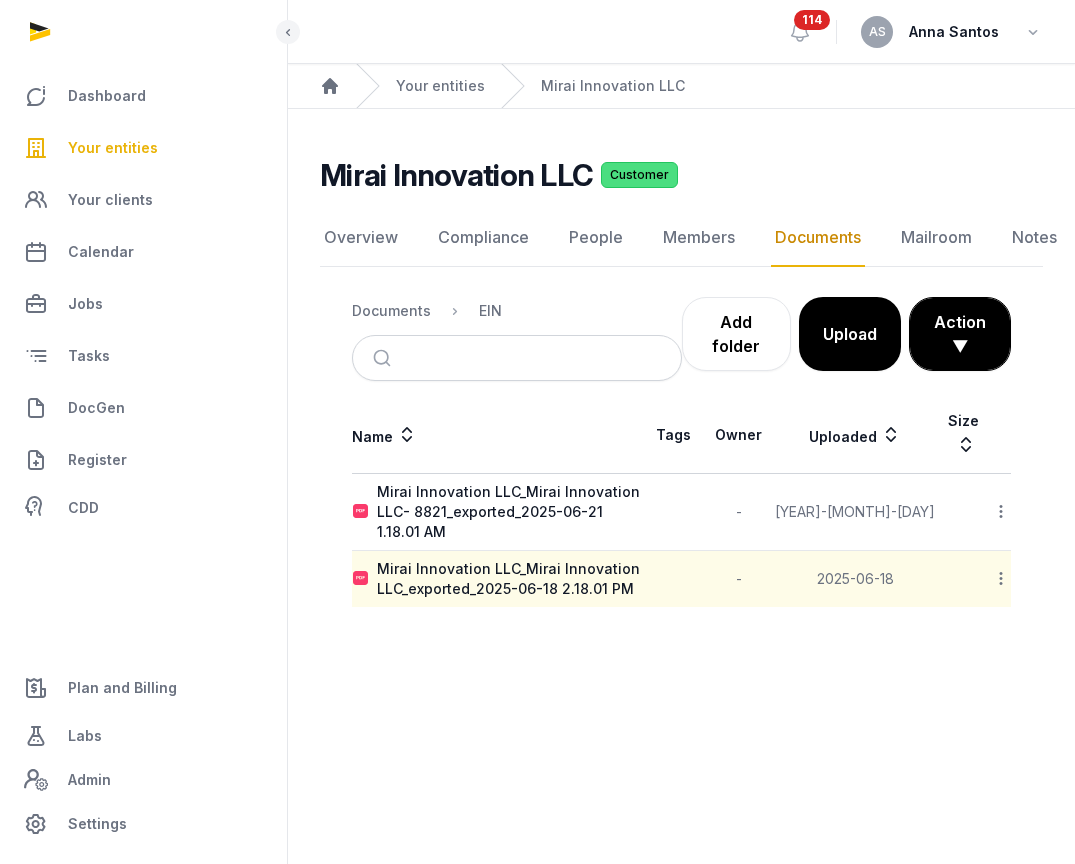 click on "Your entities" at bounding box center (113, 148) 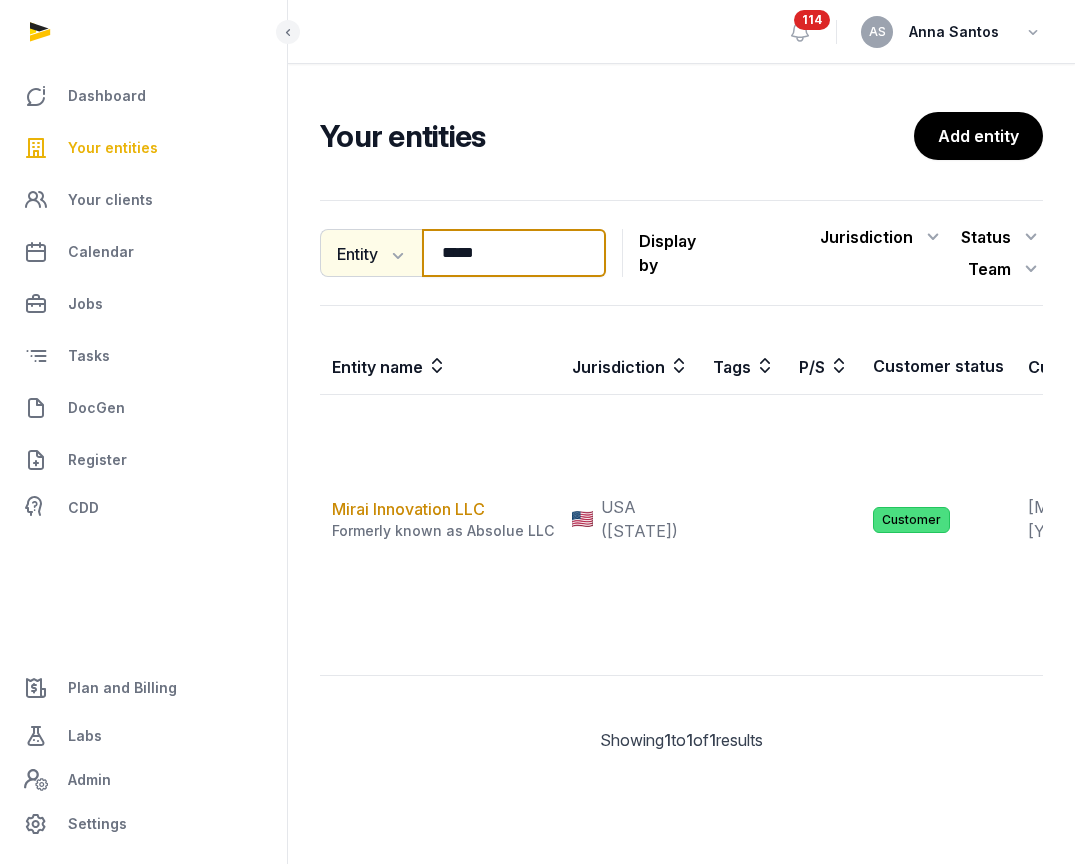 drag, startPoint x: 525, startPoint y: 252, endPoint x: 401, endPoint y: 251, distance: 124.004036 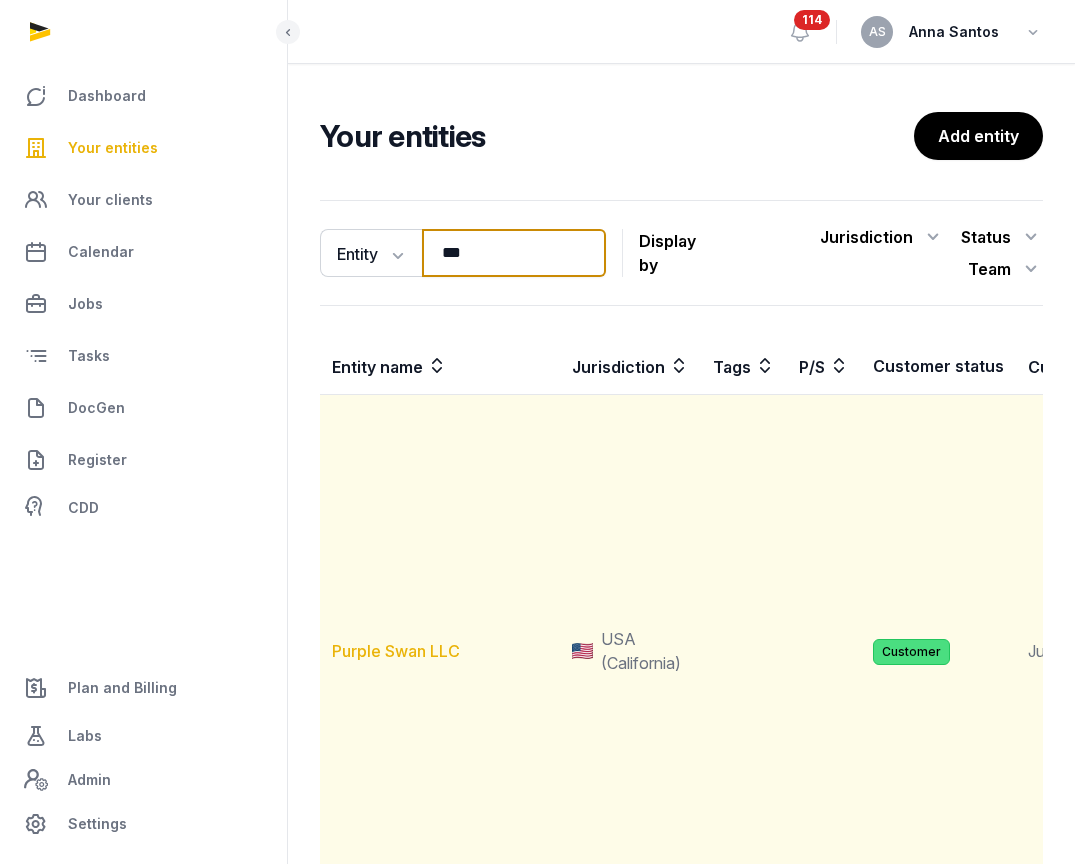type on "***" 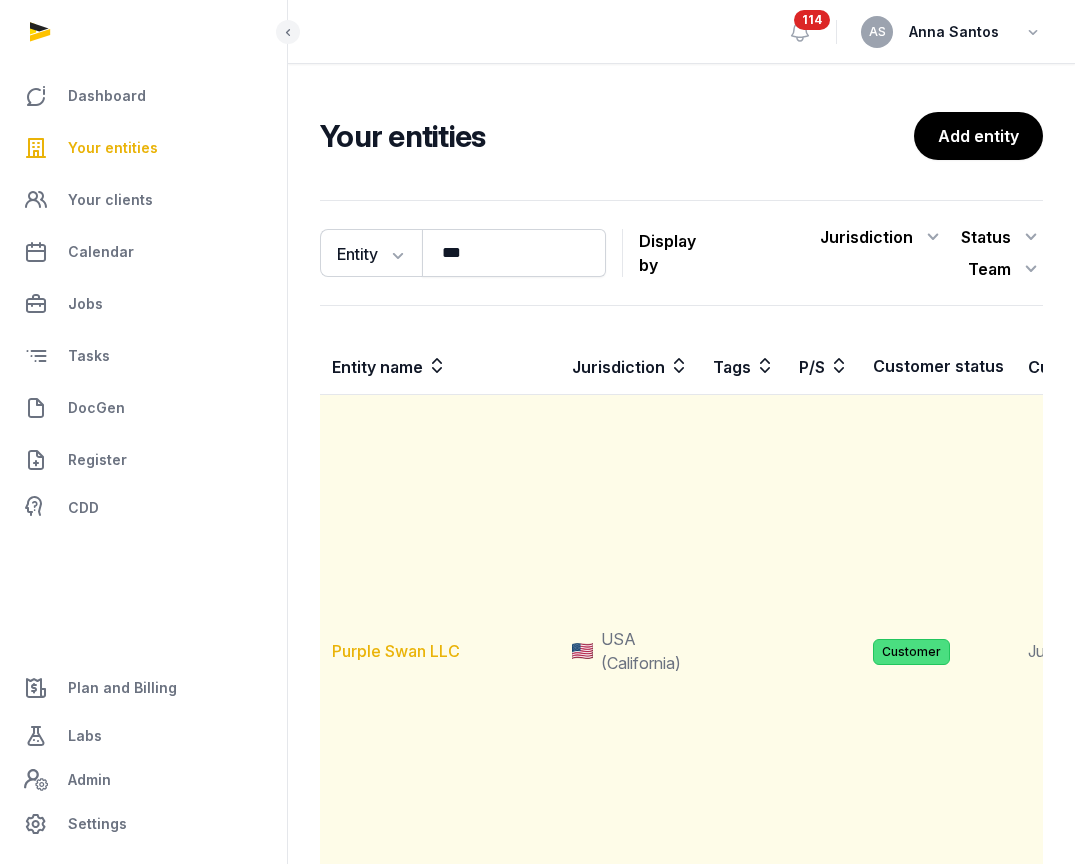 click on "Purple Swan LLC" at bounding box center (396, 651) 